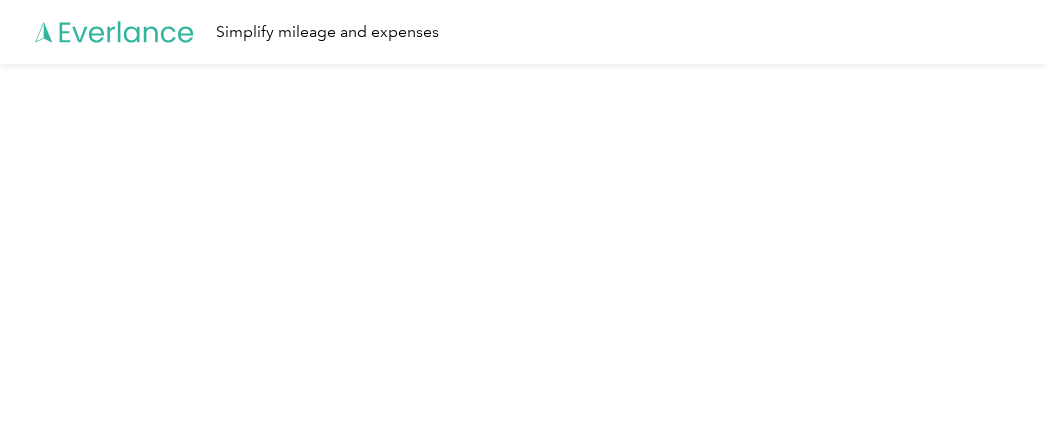 scroll, scrollTop: 0, scrollLeft: 0, axis: both 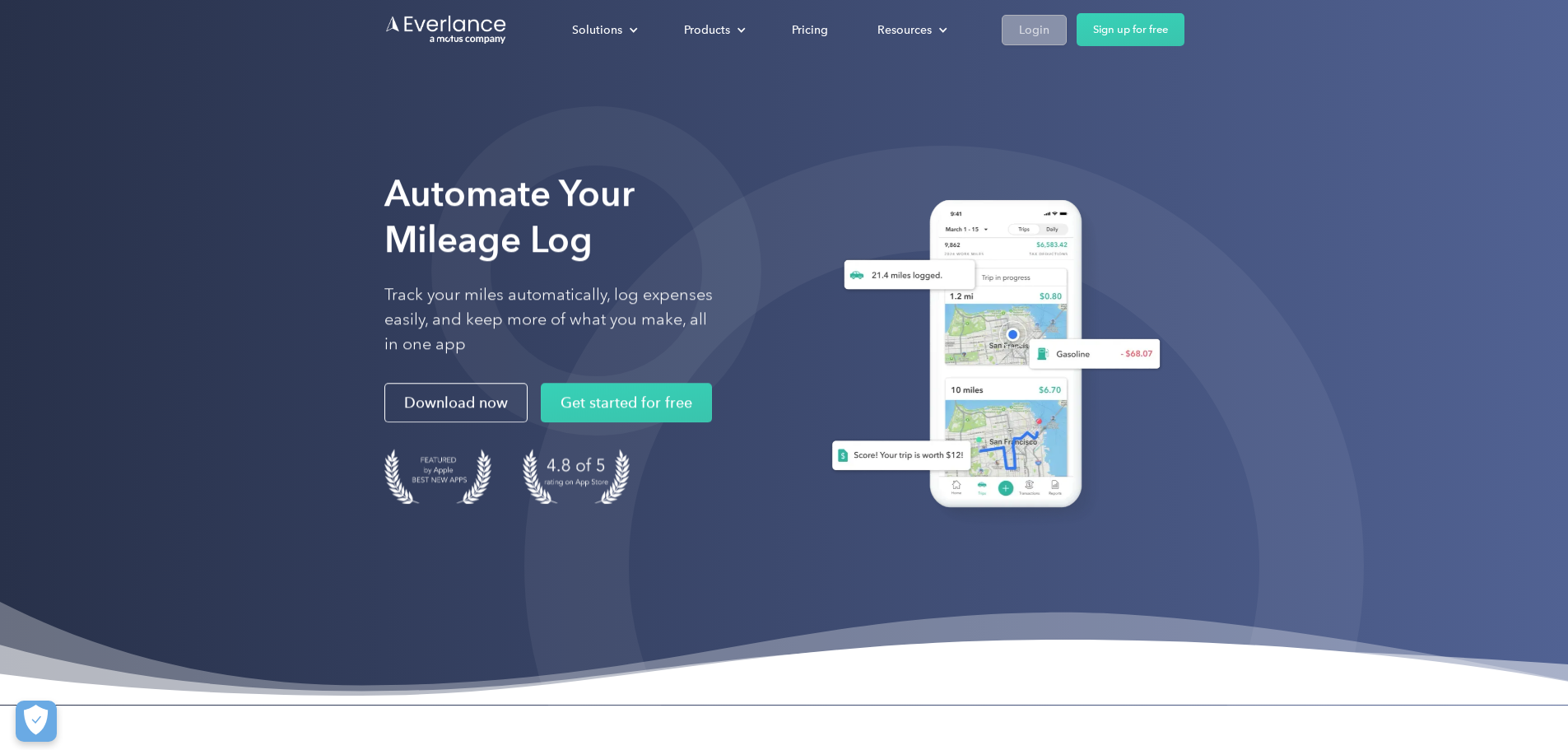 click on "Login" at bounding box center [1034, 30] 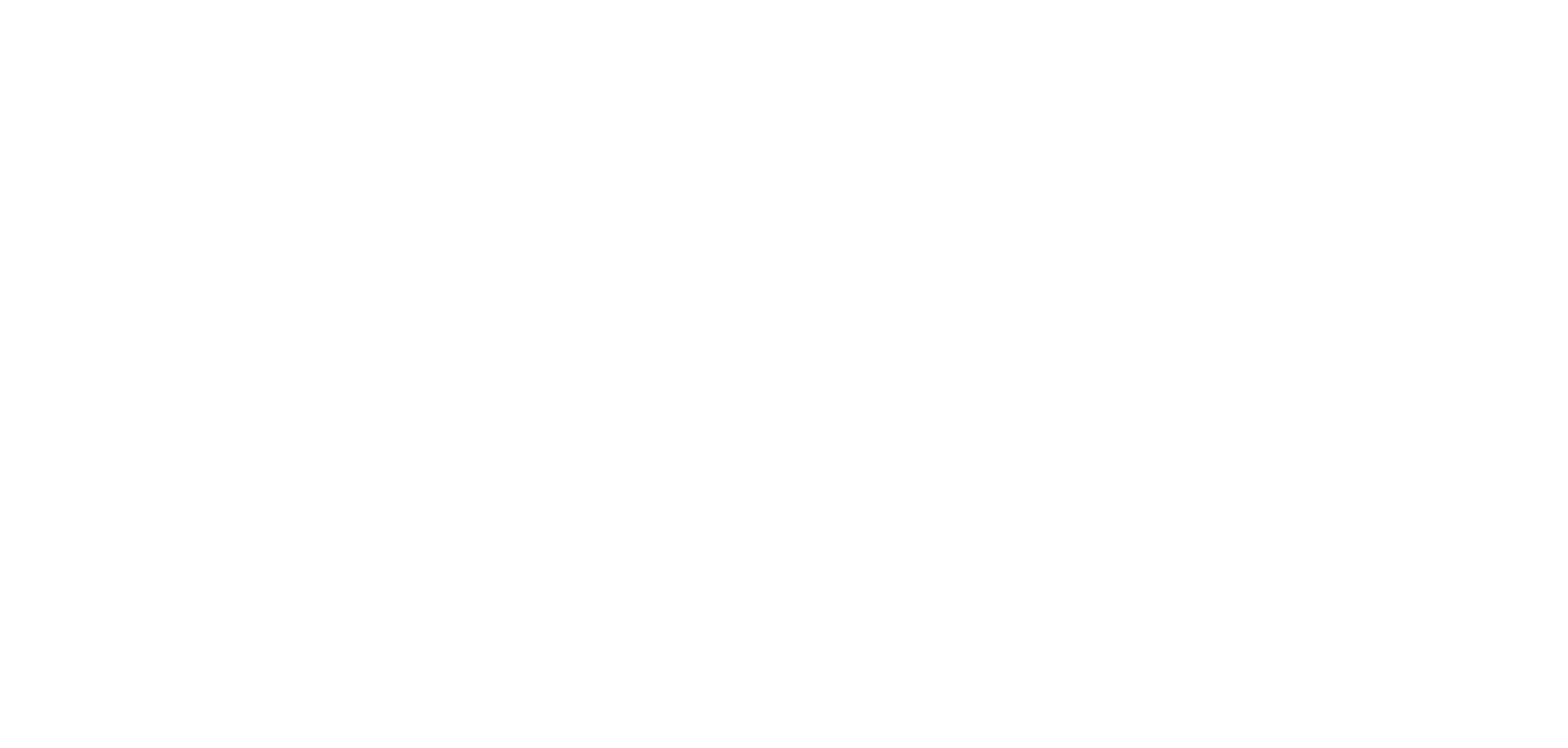 scroll, scrollTop: 0, scrollLeft: 0, axis: both 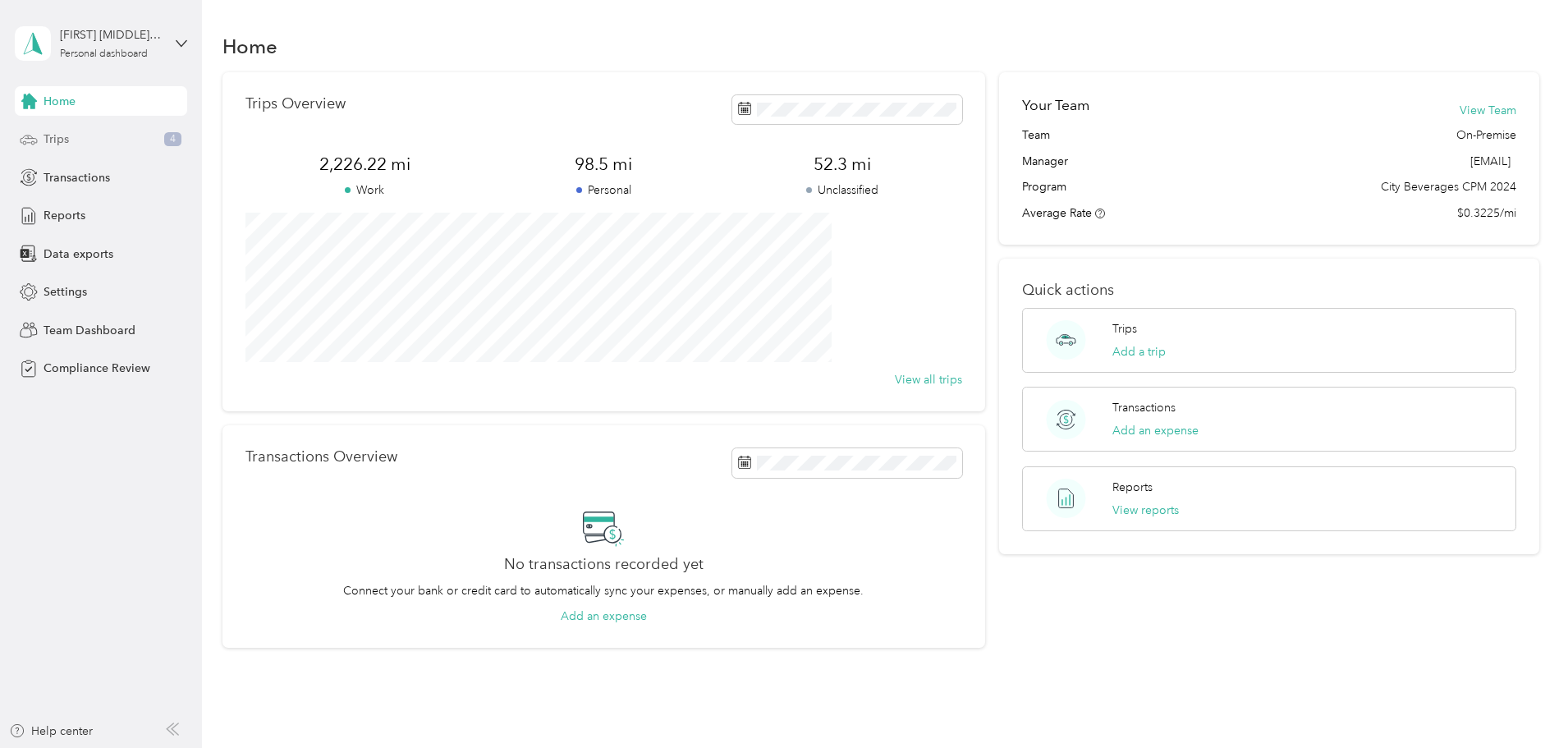 click on "Trips 4" at bounding box center (101, 140) 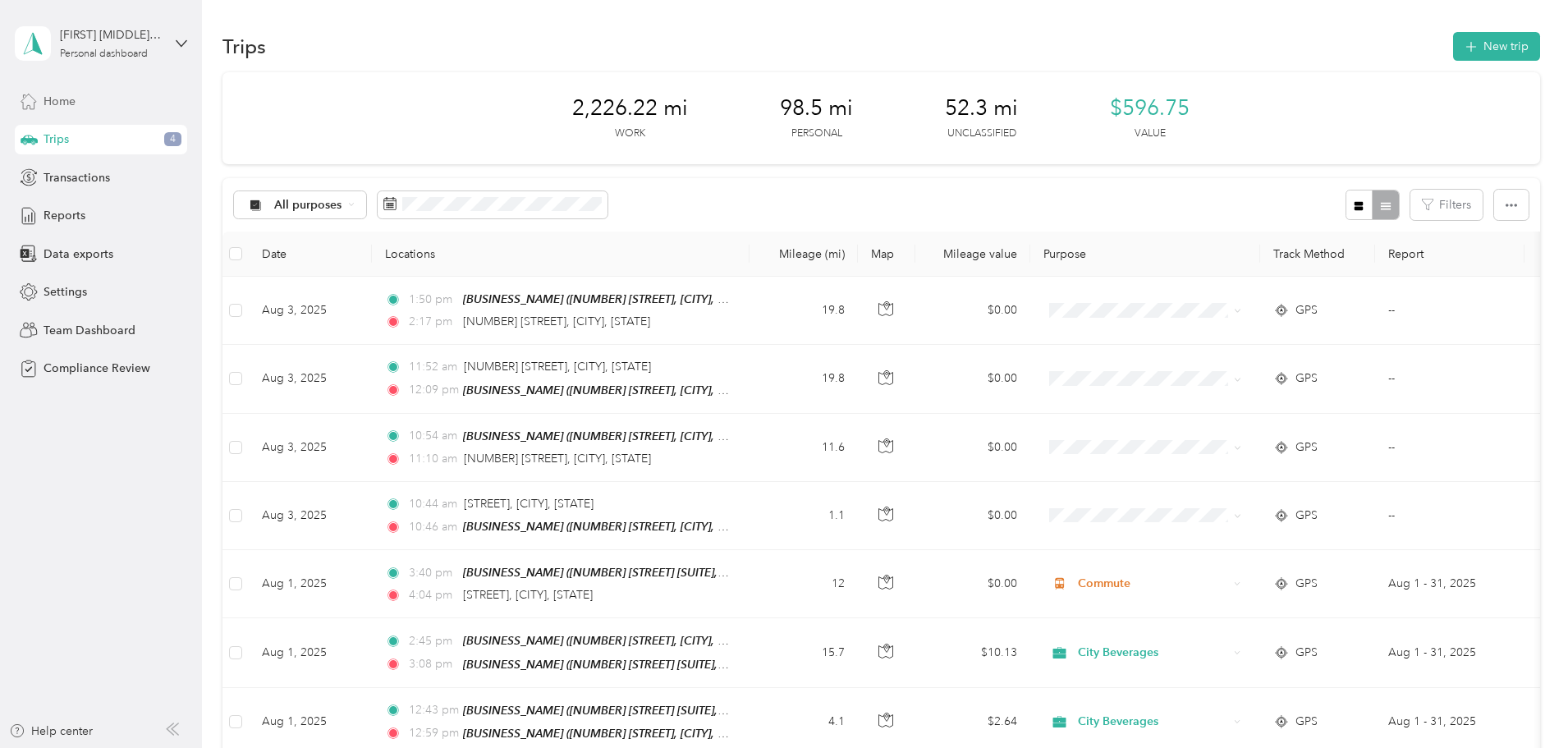 click on "Home" at bounding box center (101, 101) 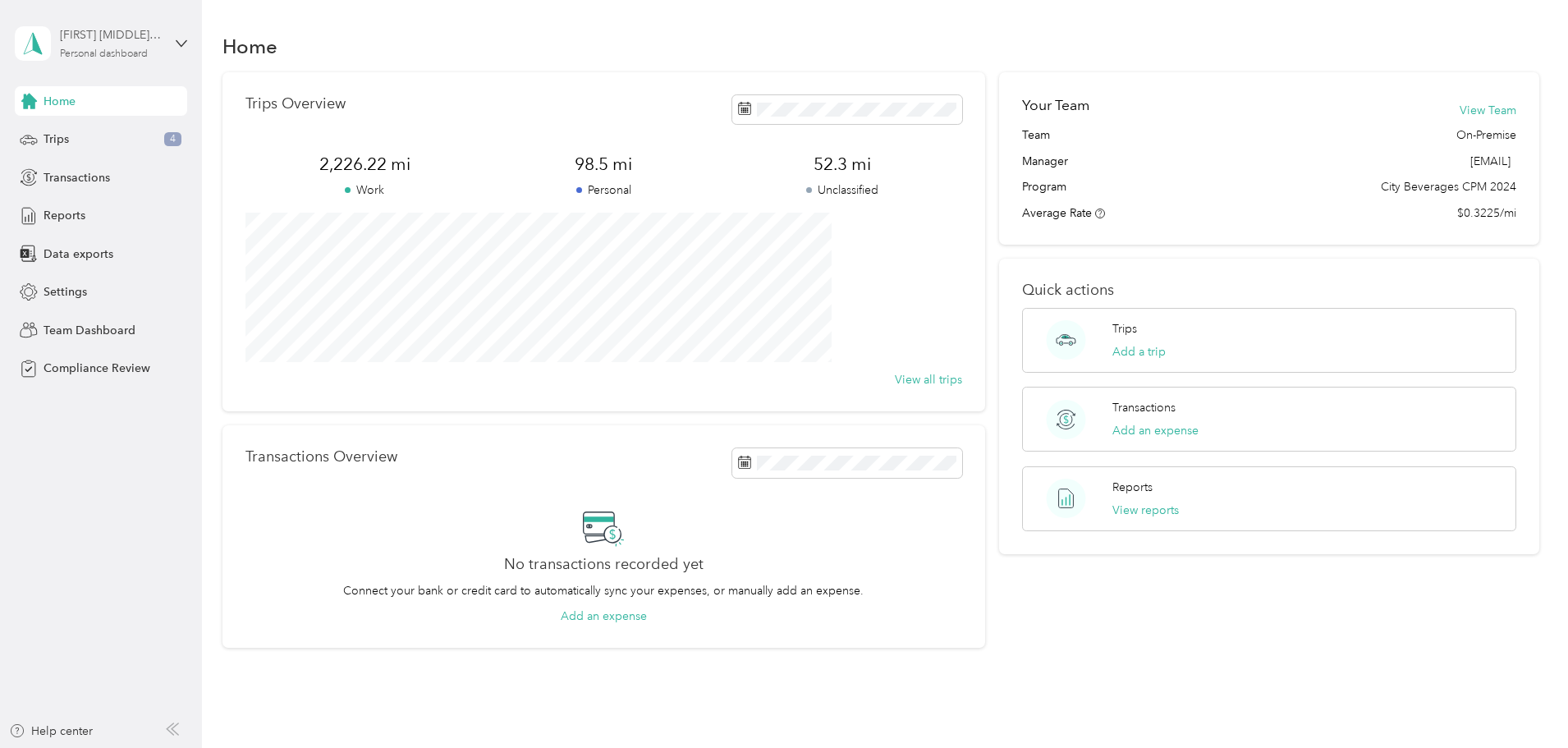 click on "[FIRST] [MIDDLE] [LAST] Personal dashboard" at bounding box center (111, 43) 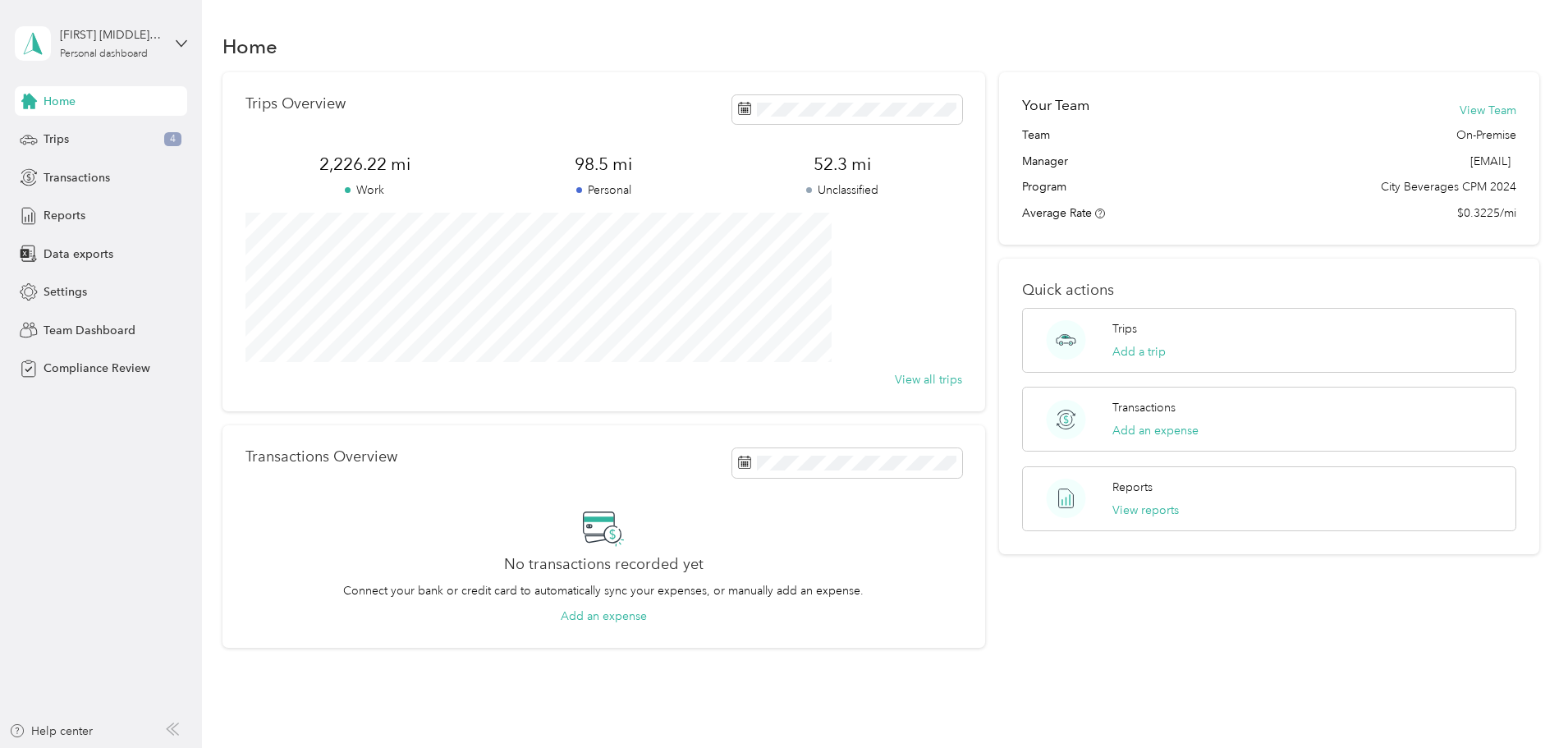 click on "Team dashboard" at bounding box center (140, 132) 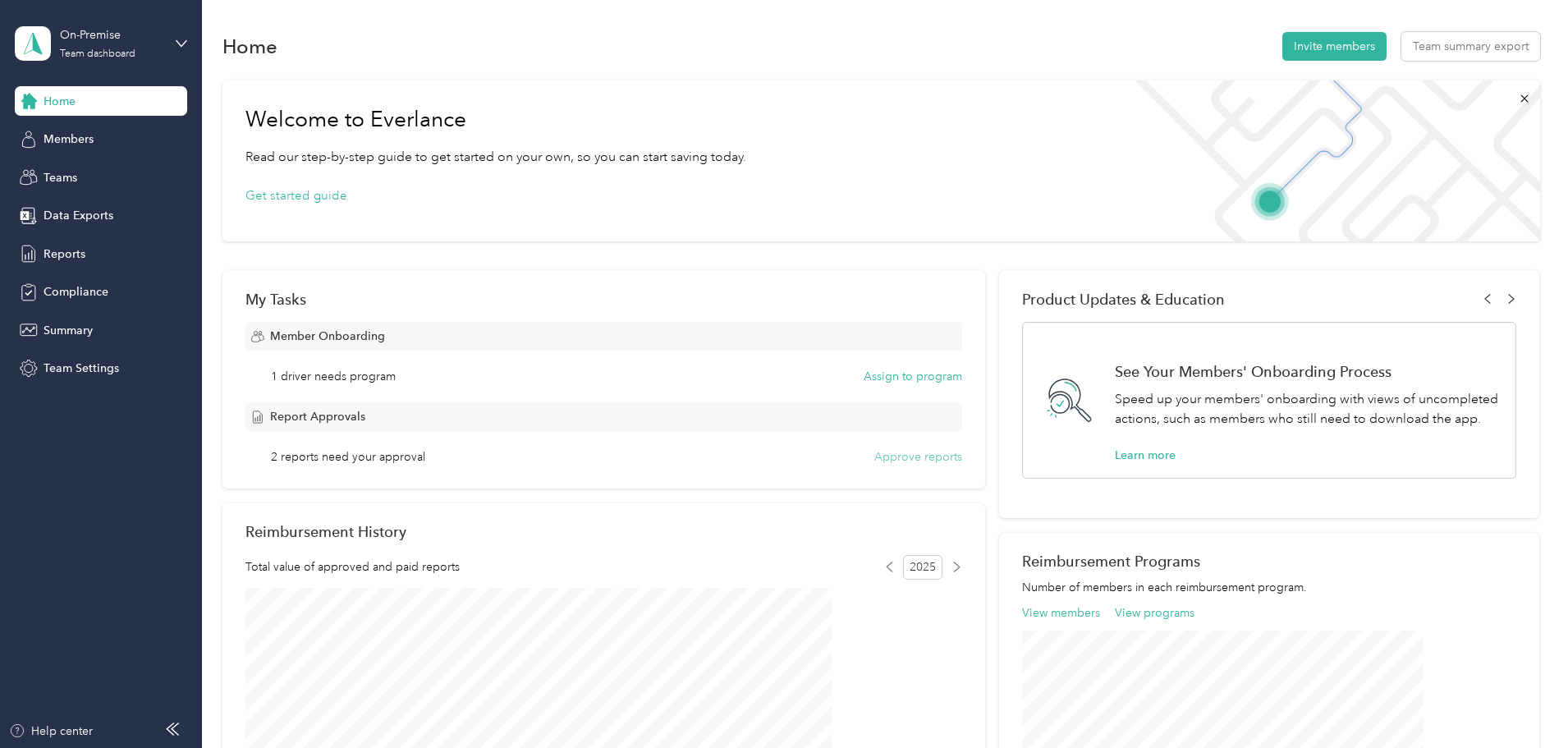 click on "Approve reports" at bounding box center (918, 457) 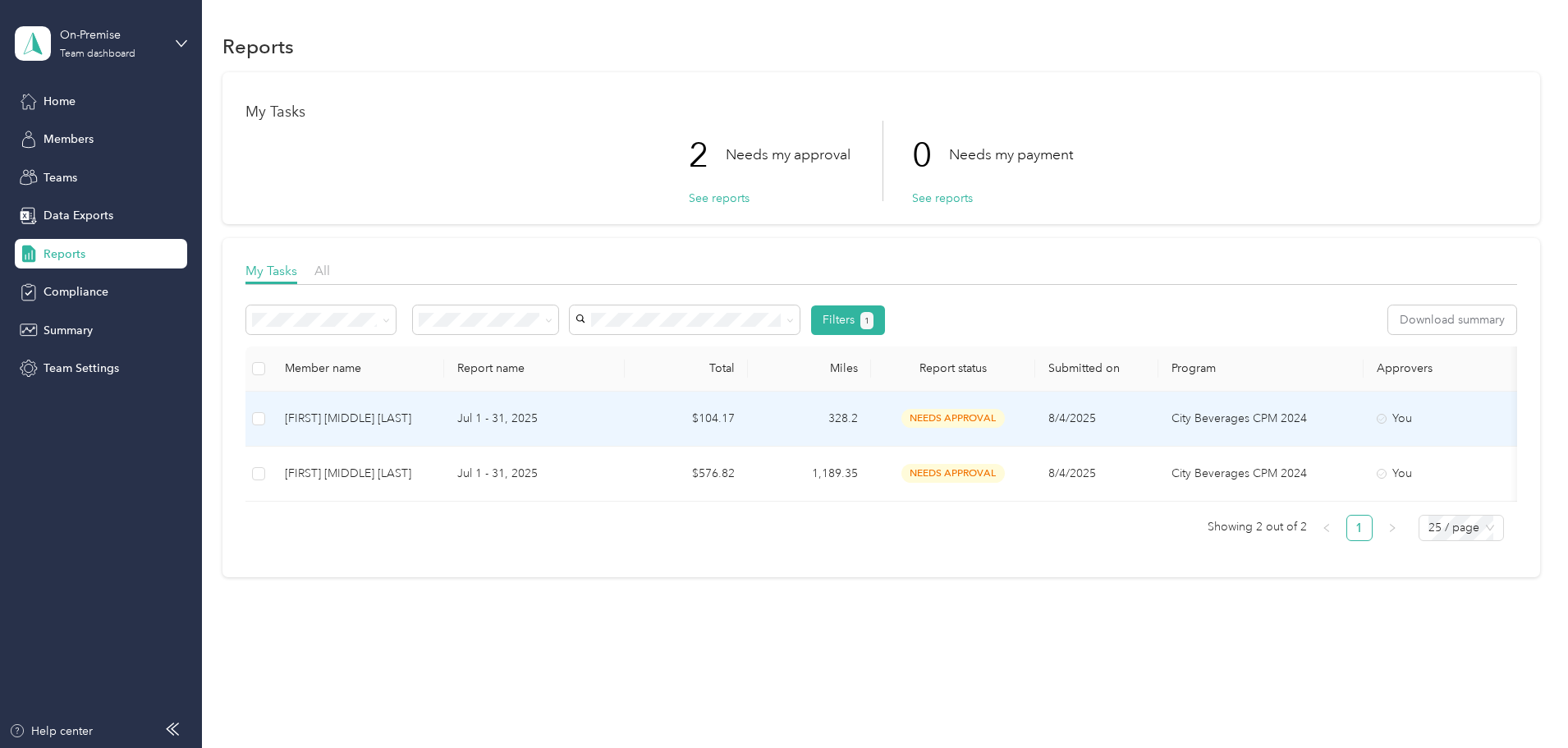 click on "328.2" at bounding box center (809, 419) 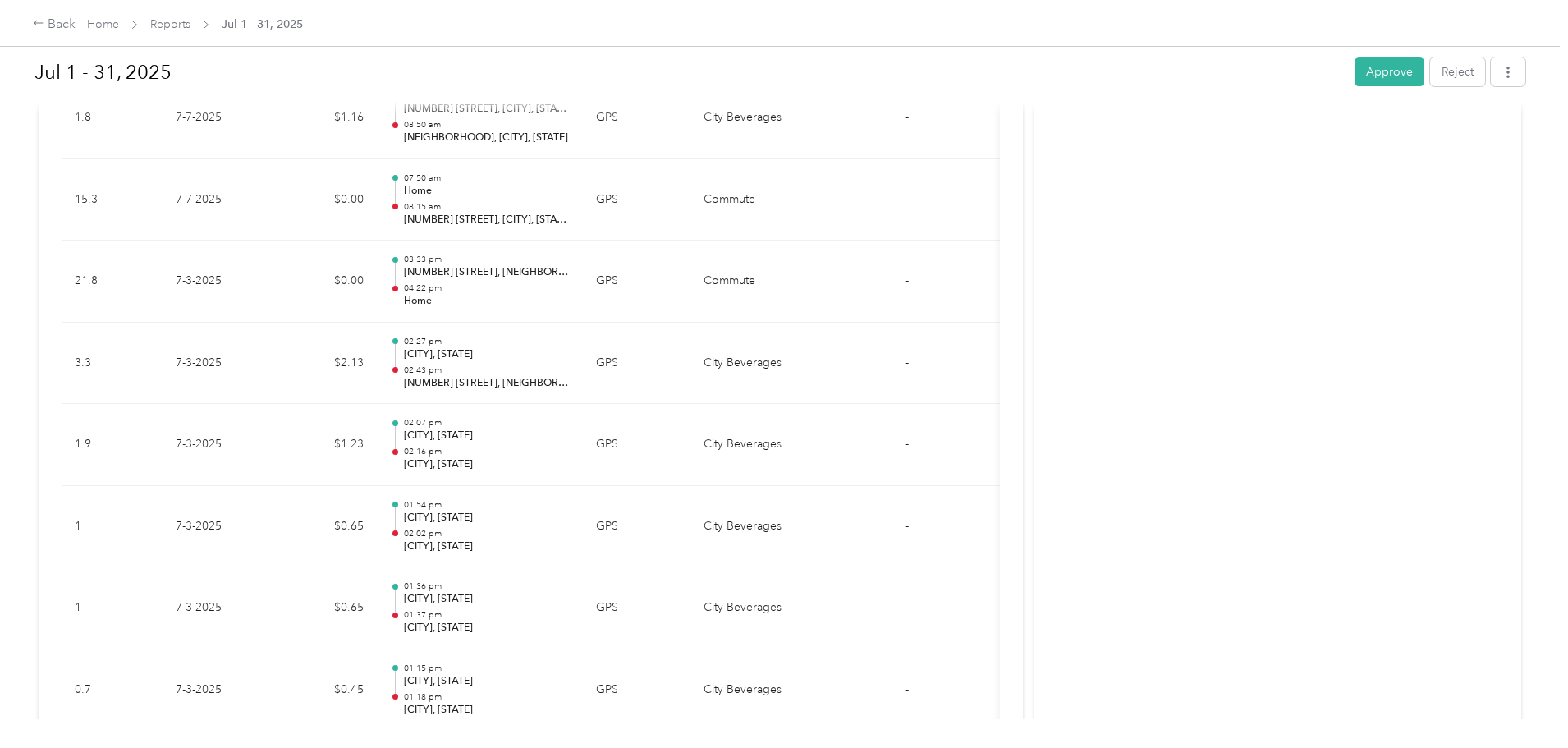 scroll, scrollTop: 903, scrollLeft: 0, axis: vertical 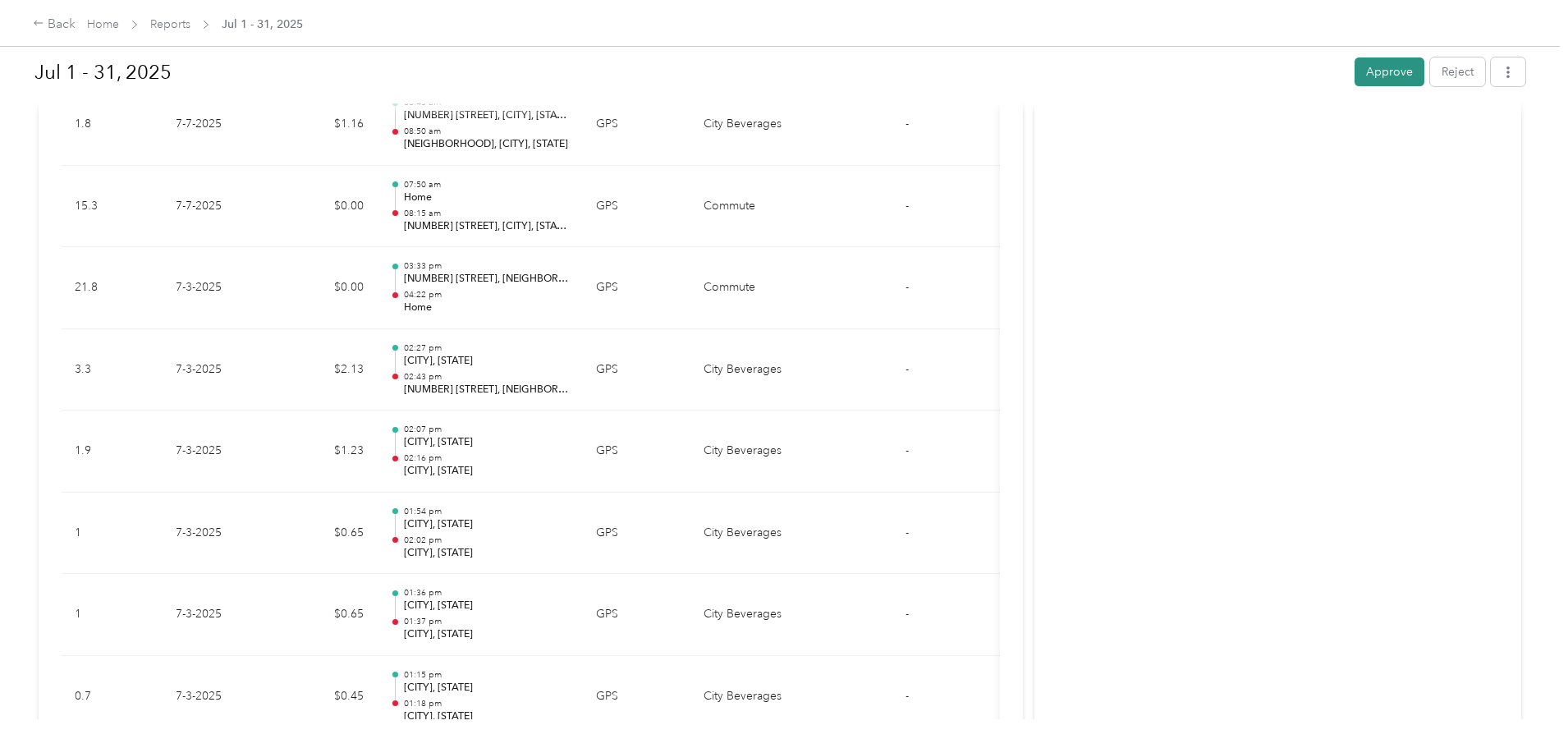 click on "Approve" at bounding box center [1389, 71] 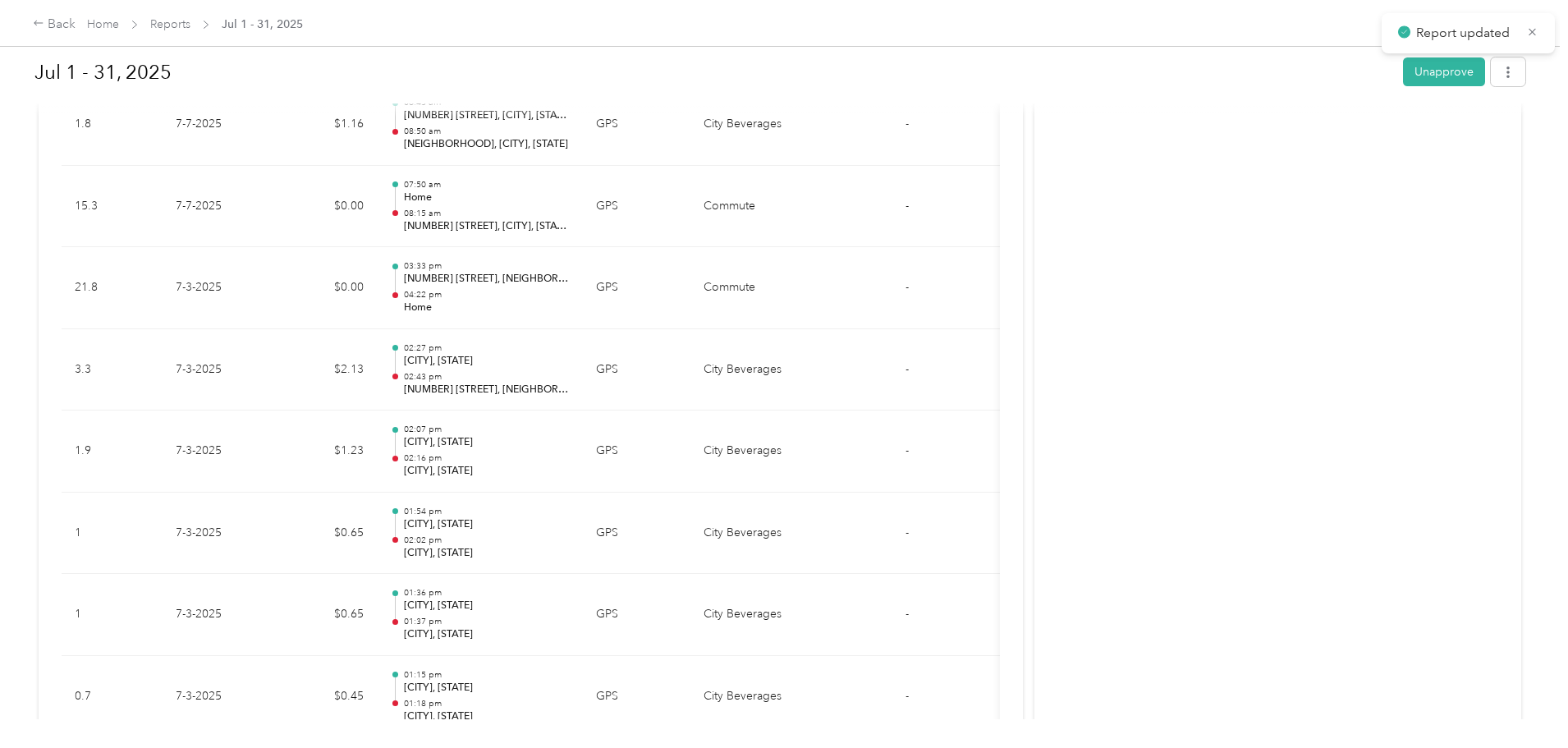 scroll, scrollTop: 575, scrollLeft: 0, axis: vertical 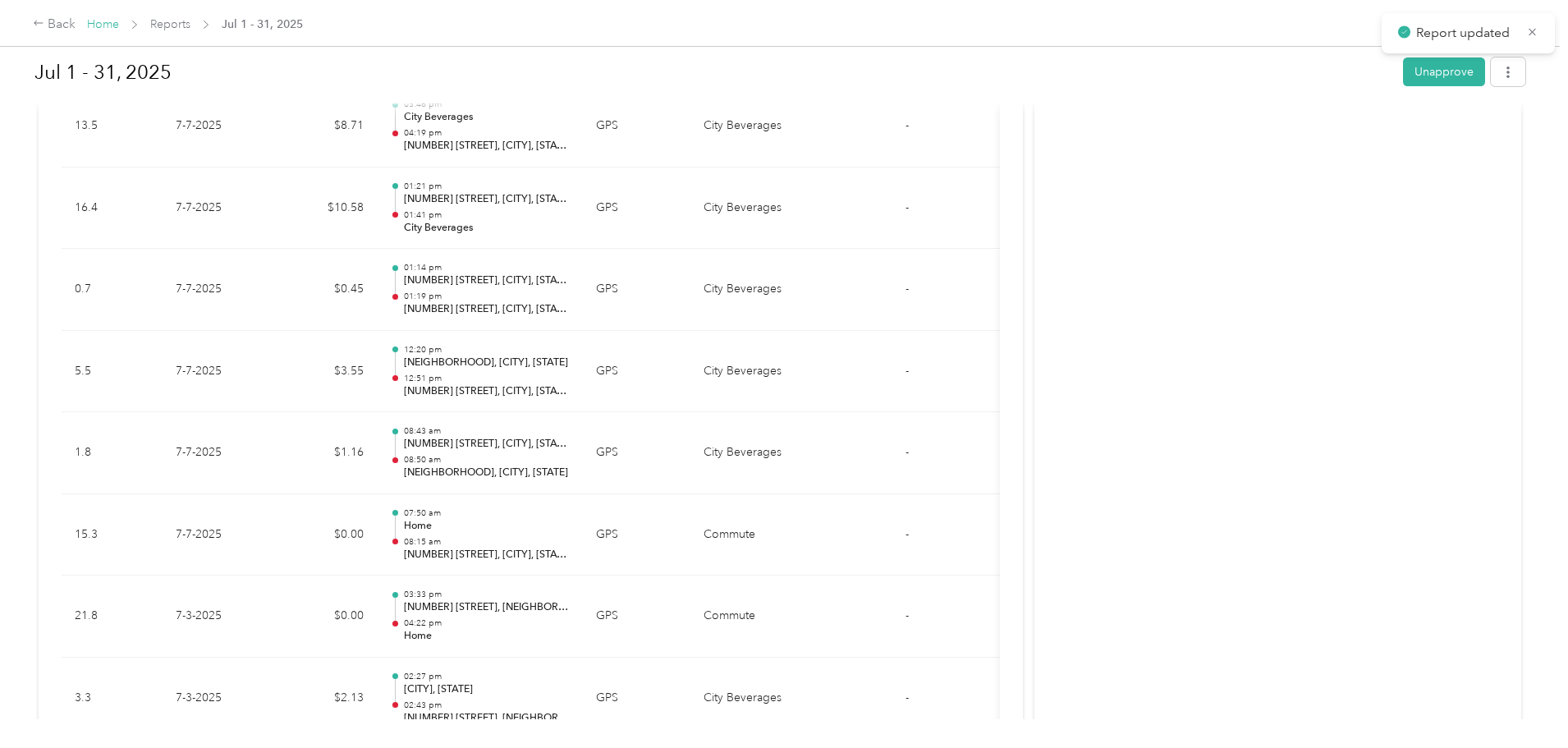 click on "Home" at bounding box center [103, 24] 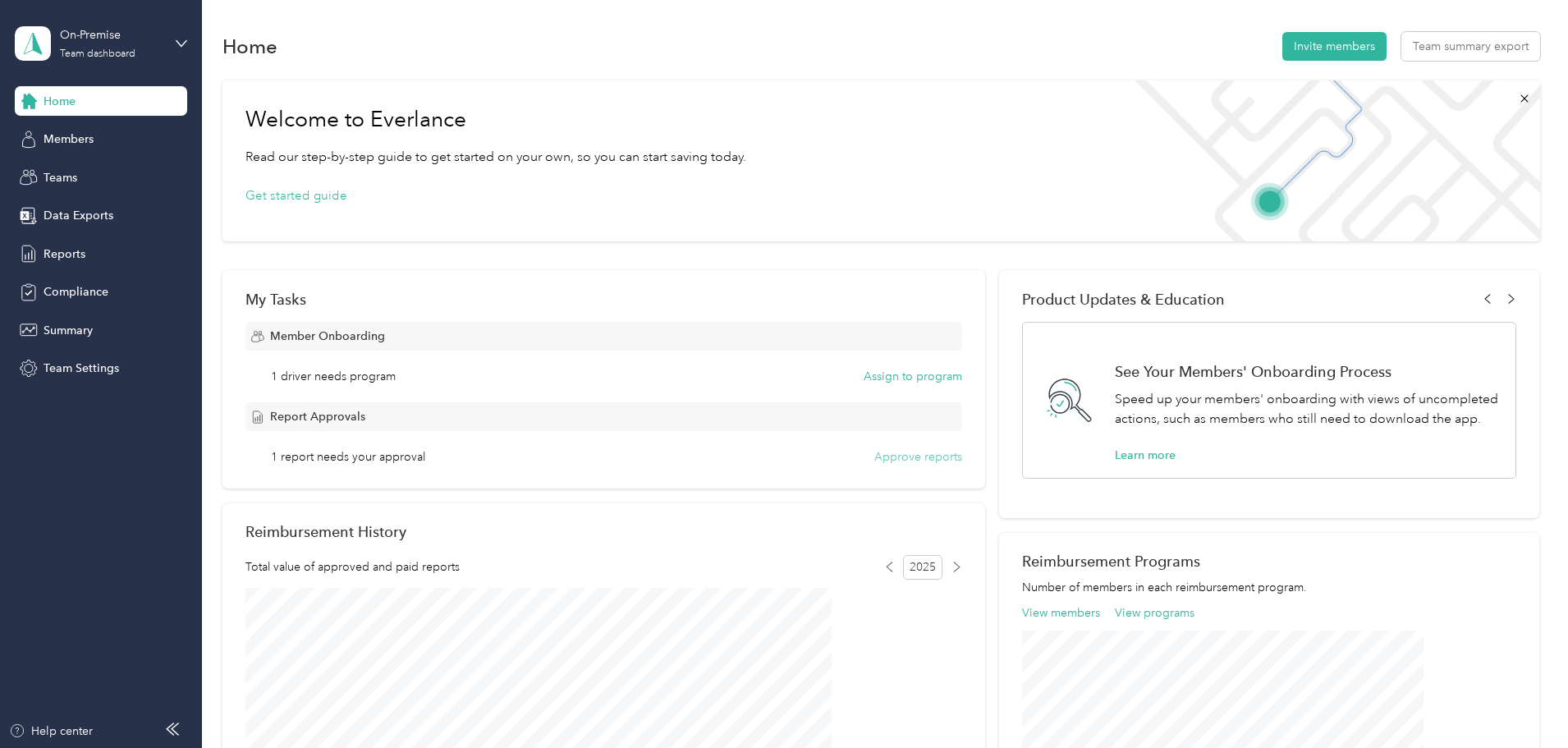 click on "Approve reports" at bounding box center [918, 457] 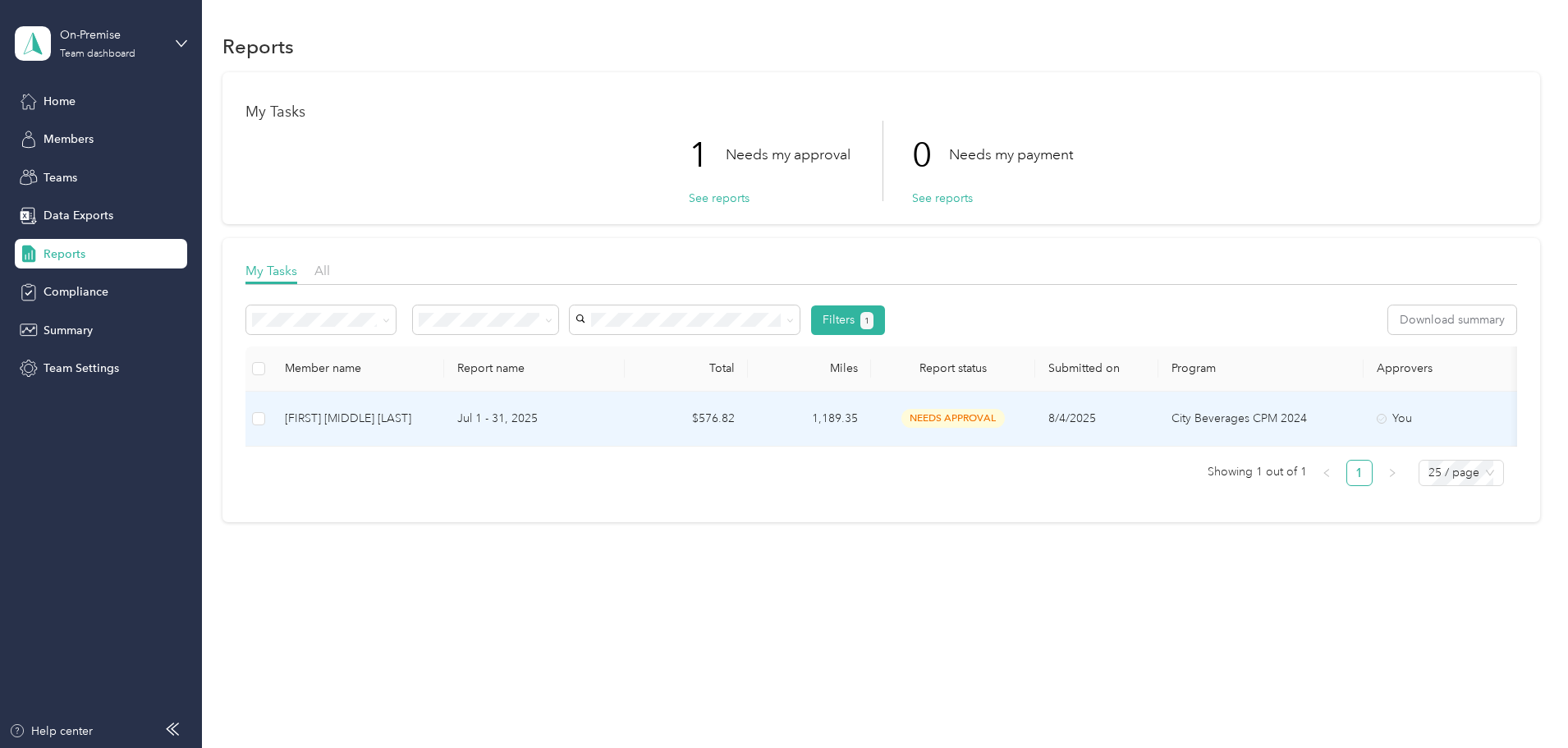 click on "needs approval" at bounding box center [953, 418] 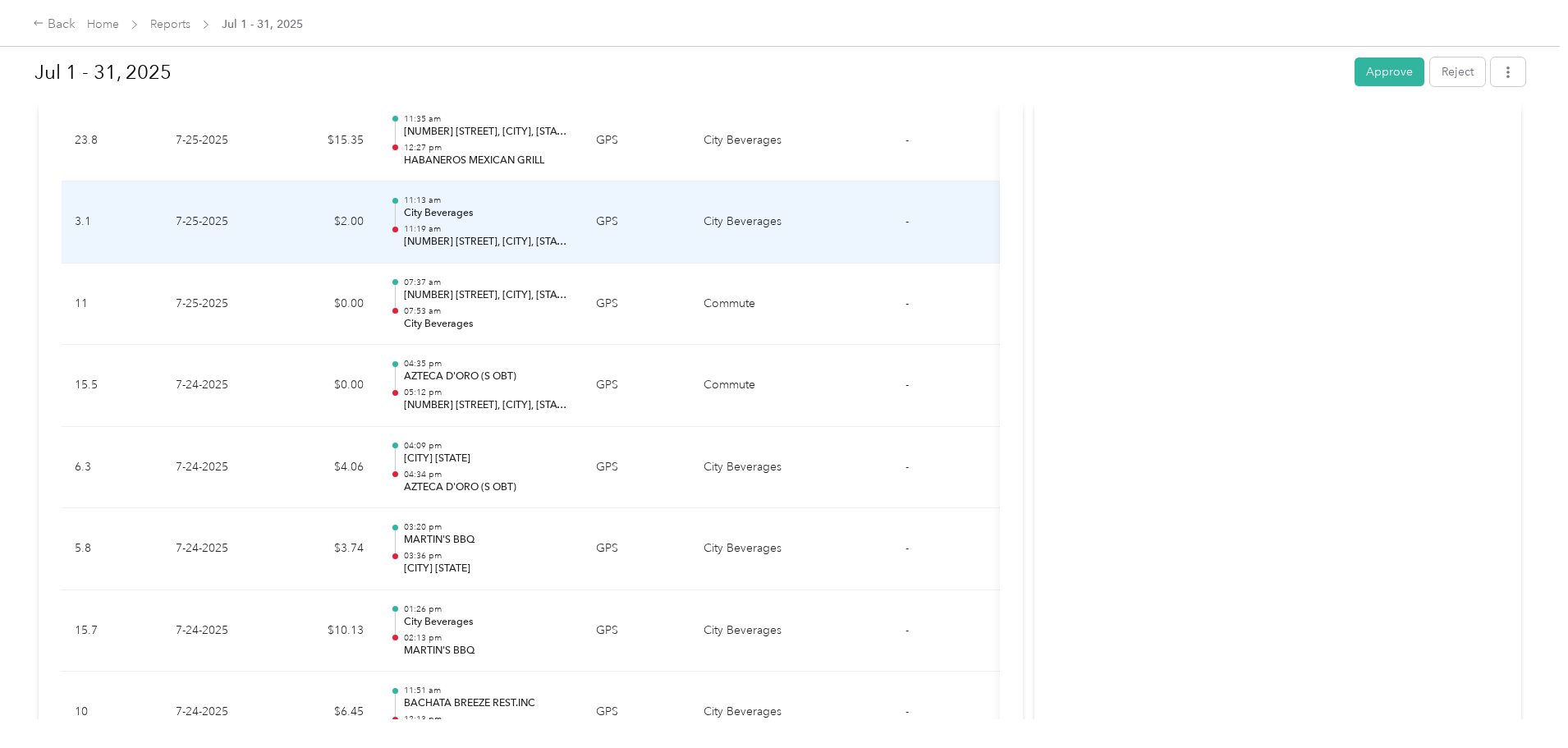 scroll, scrollTop: 4598, scrollLeft: 0, axis: vertical 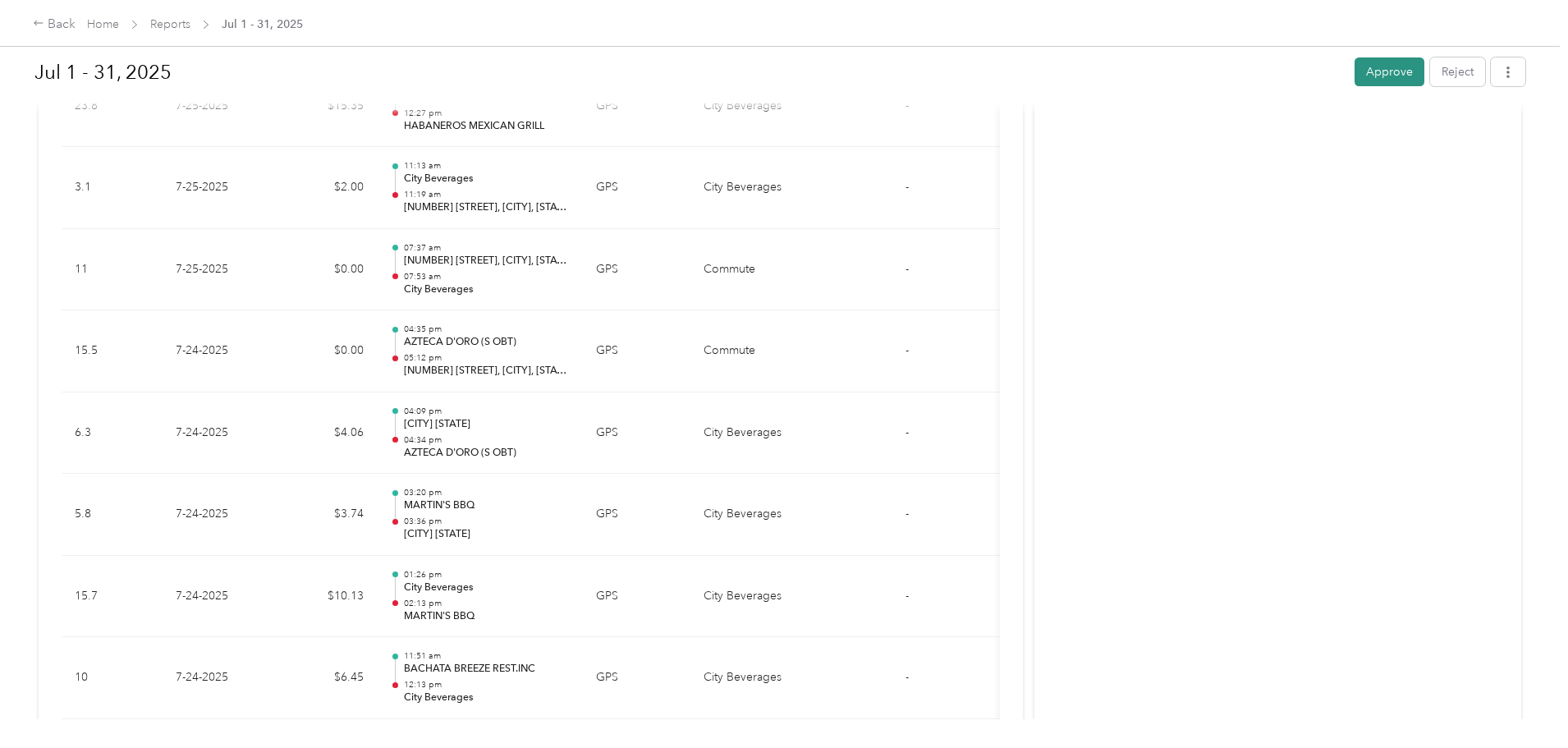 click on "Approve" at bounding box center [1389, 71] 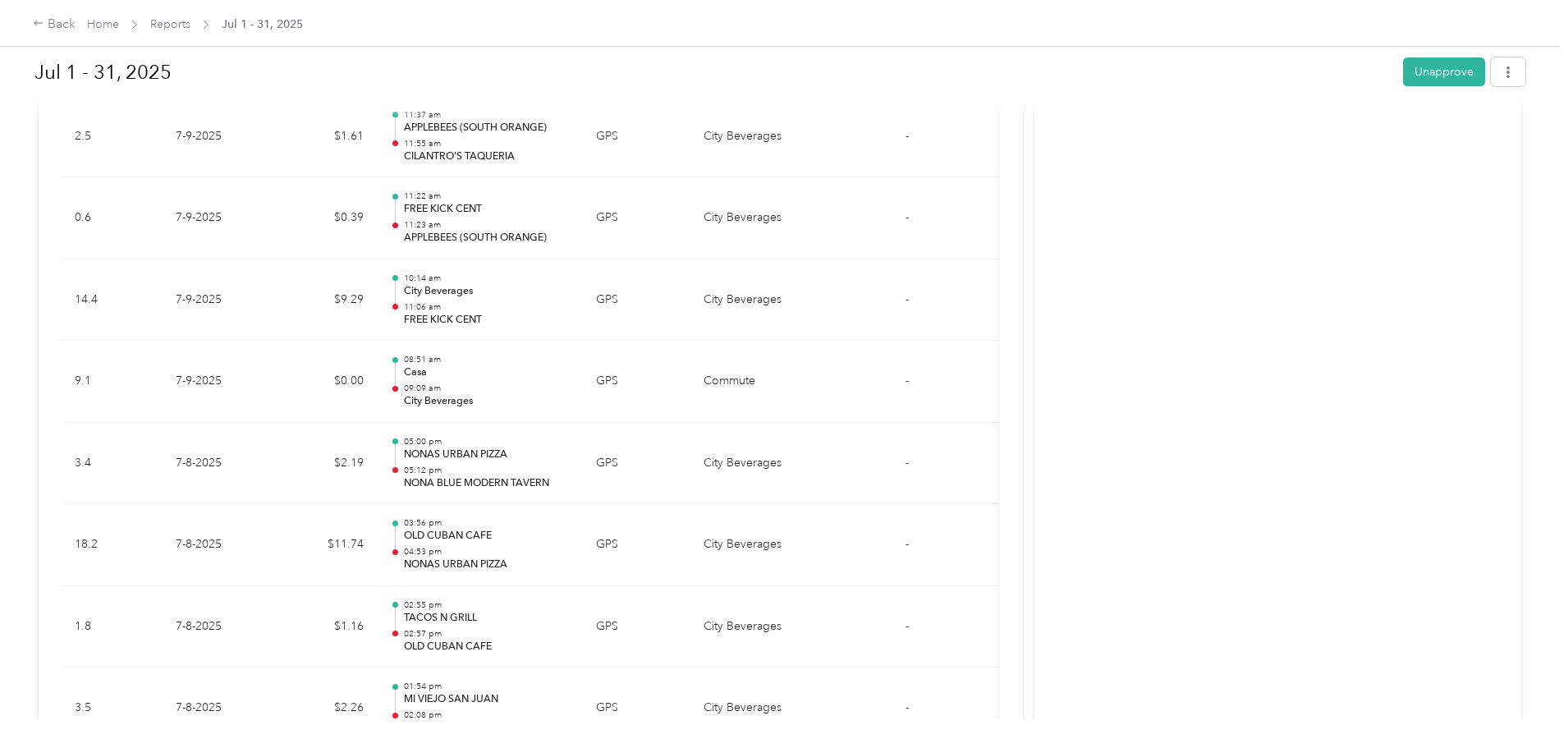 scroll, scrollTop: 15190, scrollLeft: 0, axis: vertical 